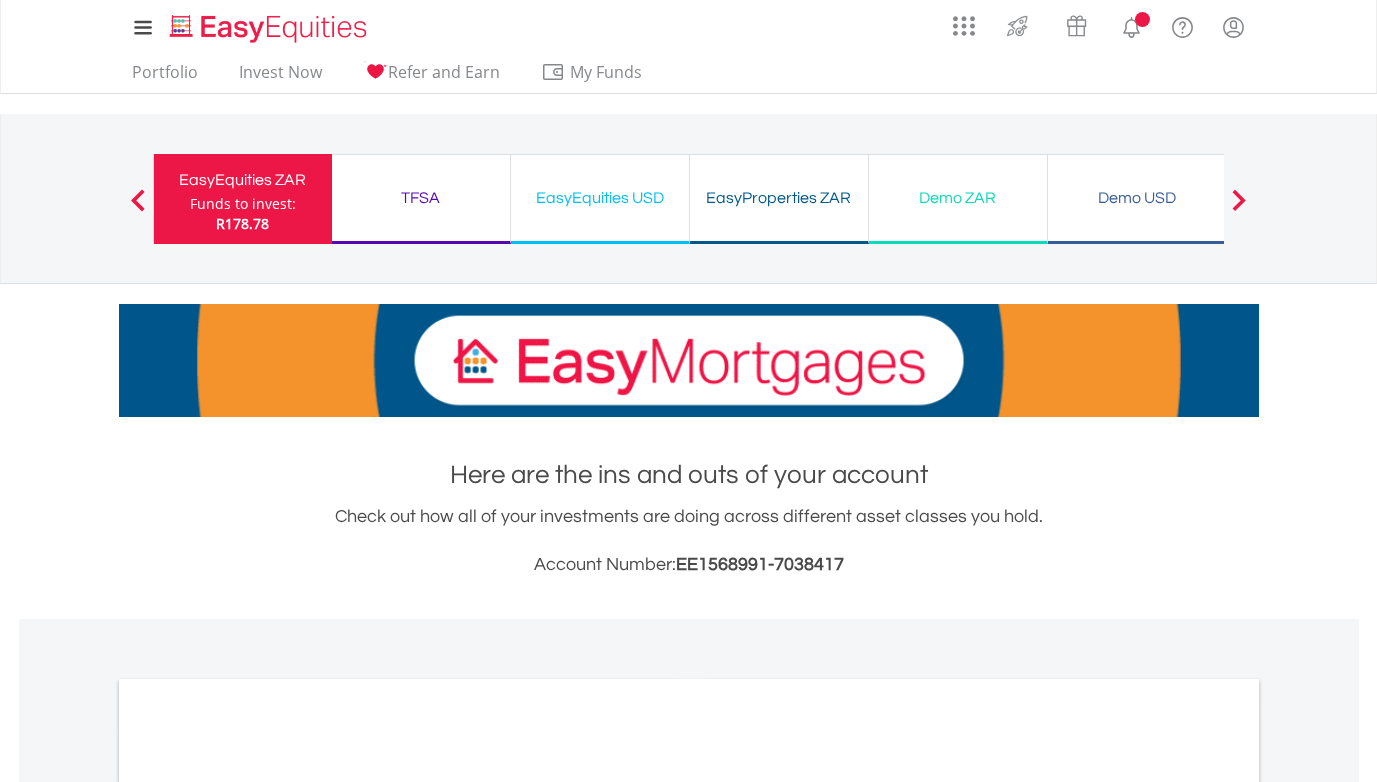 scroll, scrollTop: 0, scrollLeft: 0, axis: both 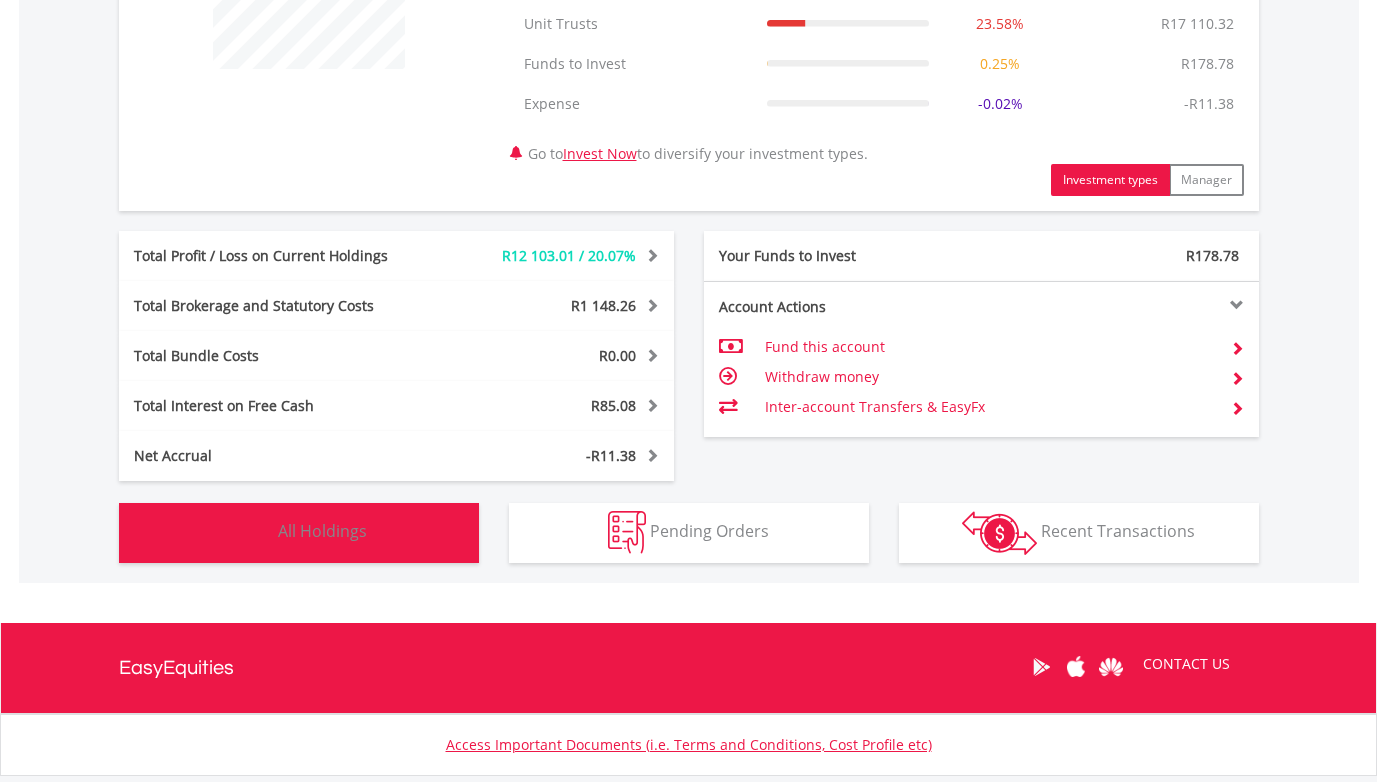 click on "Holdings
All Holdings" at bounding box center [299, 533] 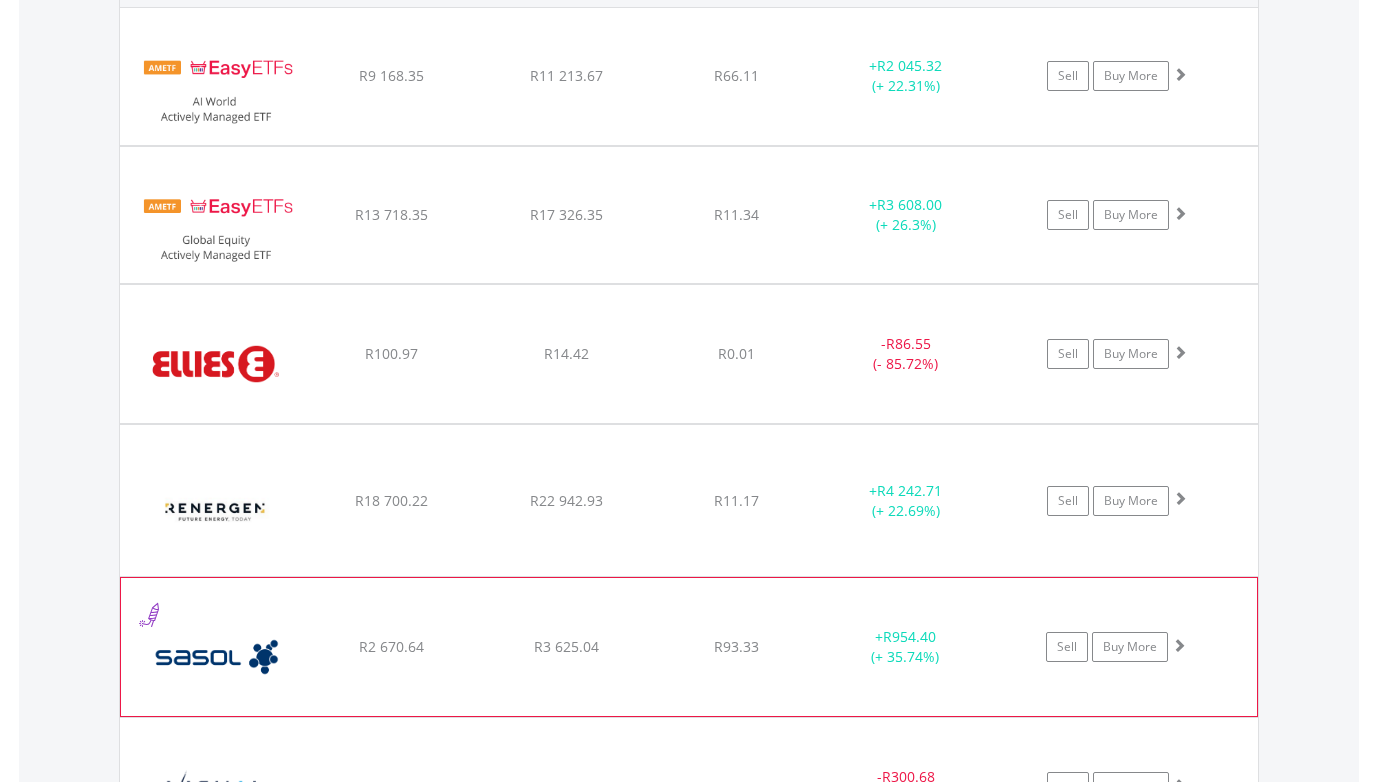 scroll, scrollTop: 1723, scrollLeft: 0, axis: vertical 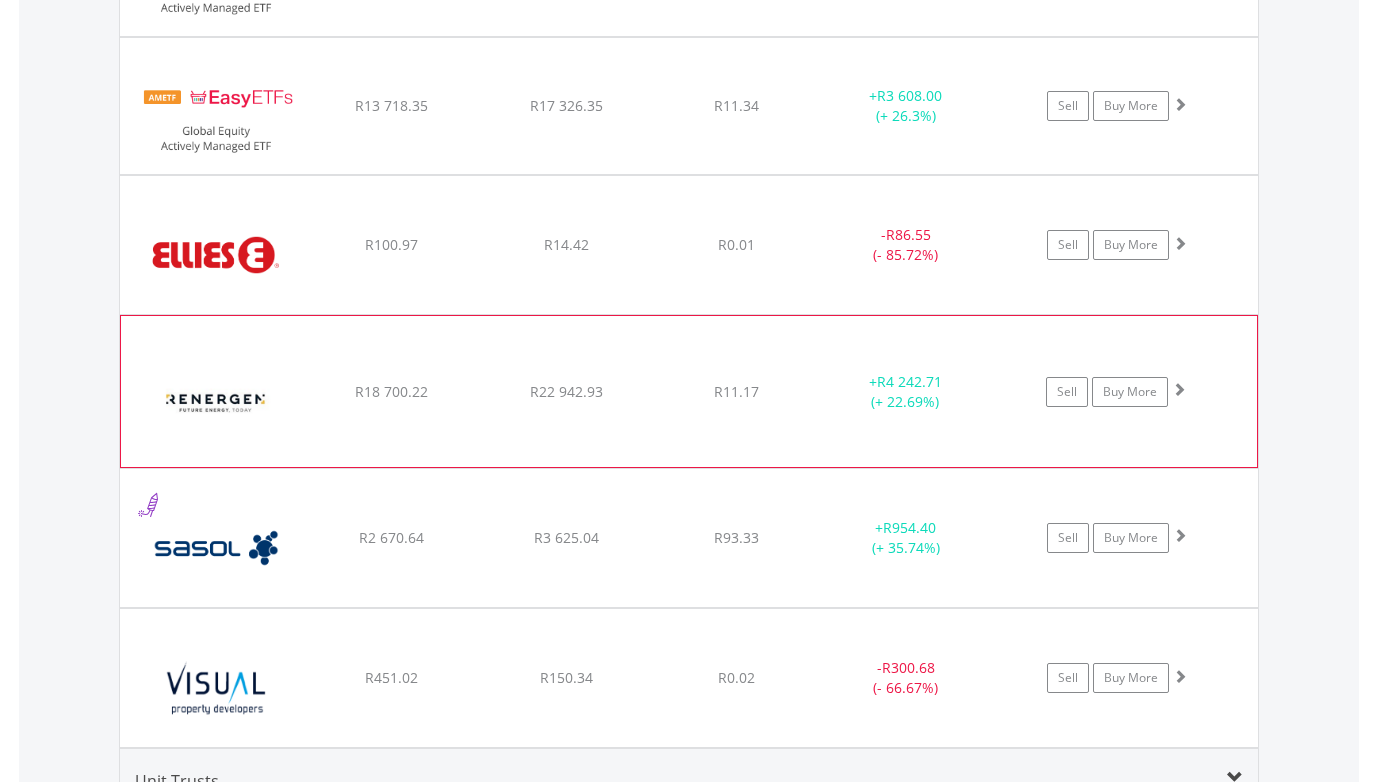 click on "R11.17" at bounding box center [736, -33] 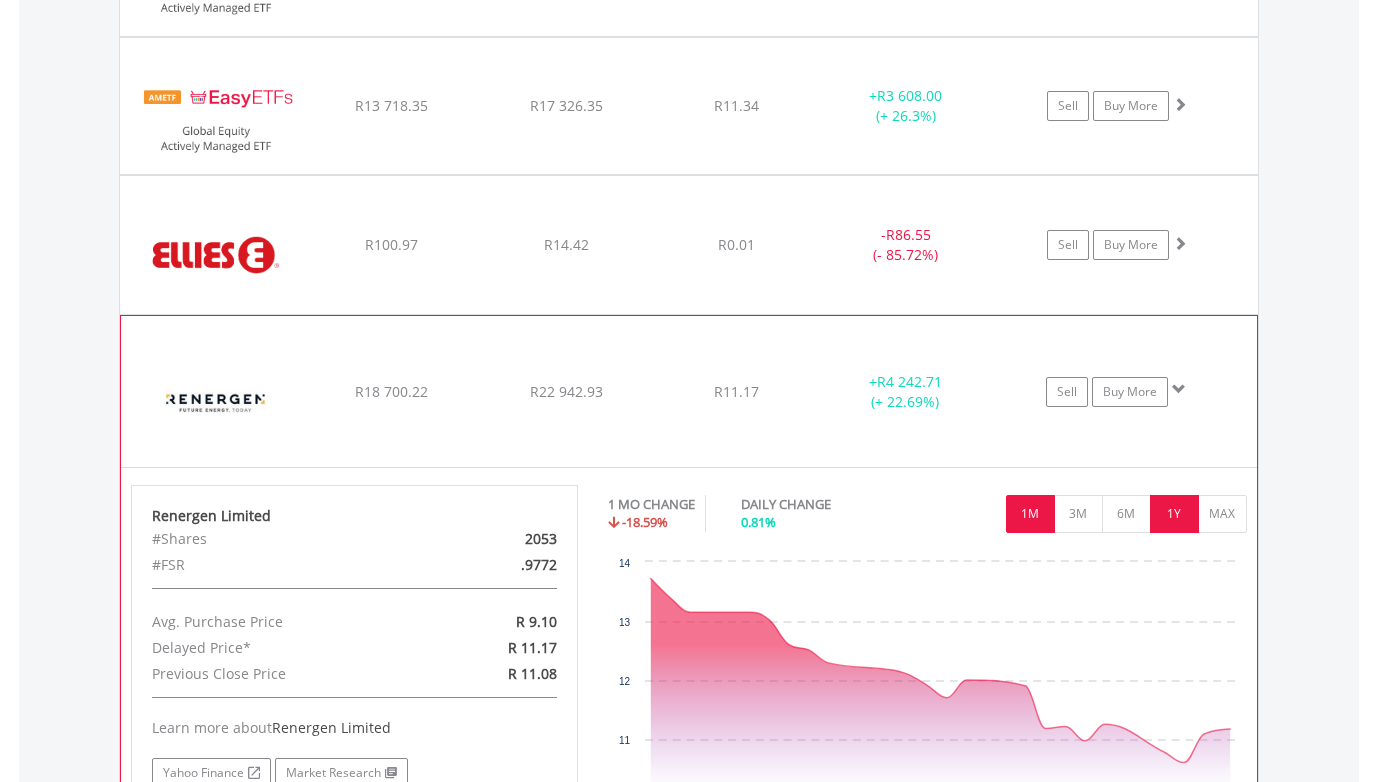 click on "1Y" at bounding box center [1174, 514] 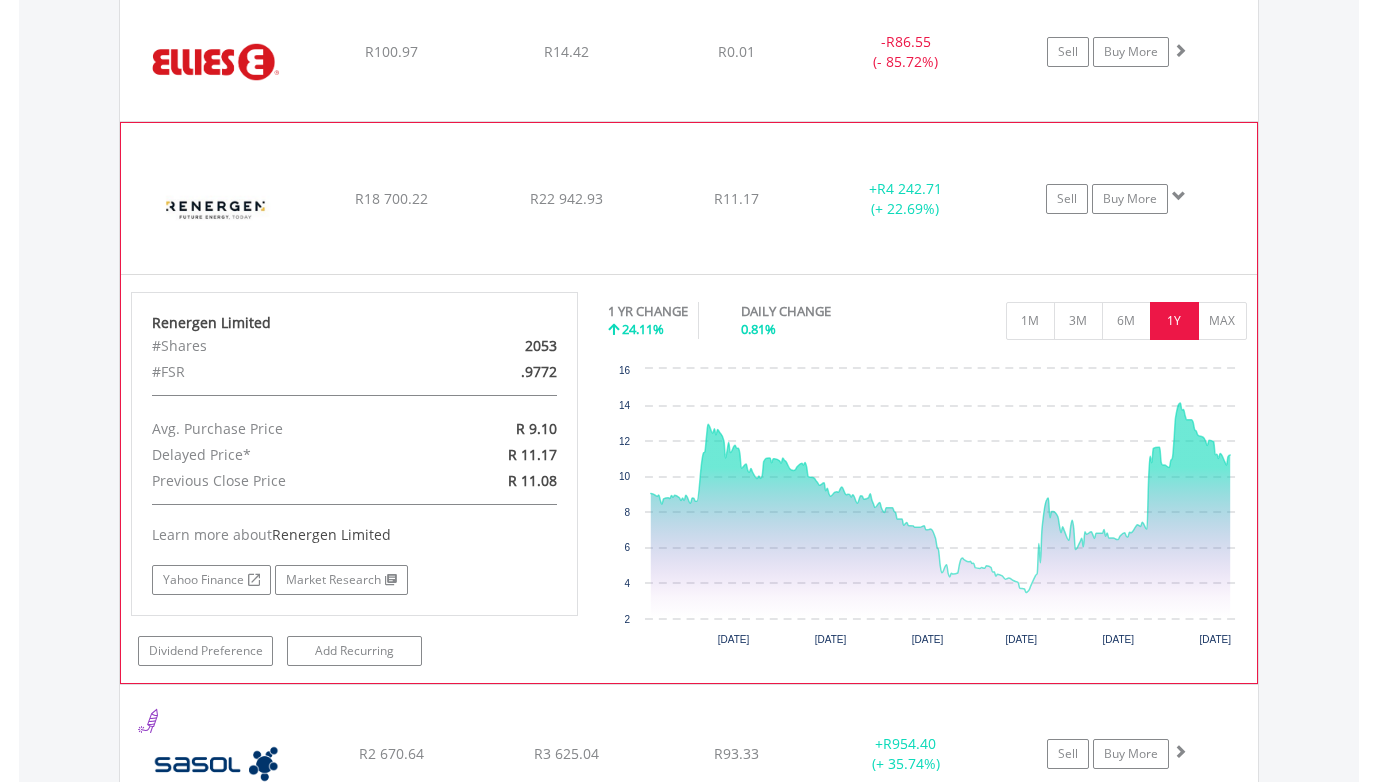scroll, scrollTop: 1923, scrollLeft: 0, axis: vertical 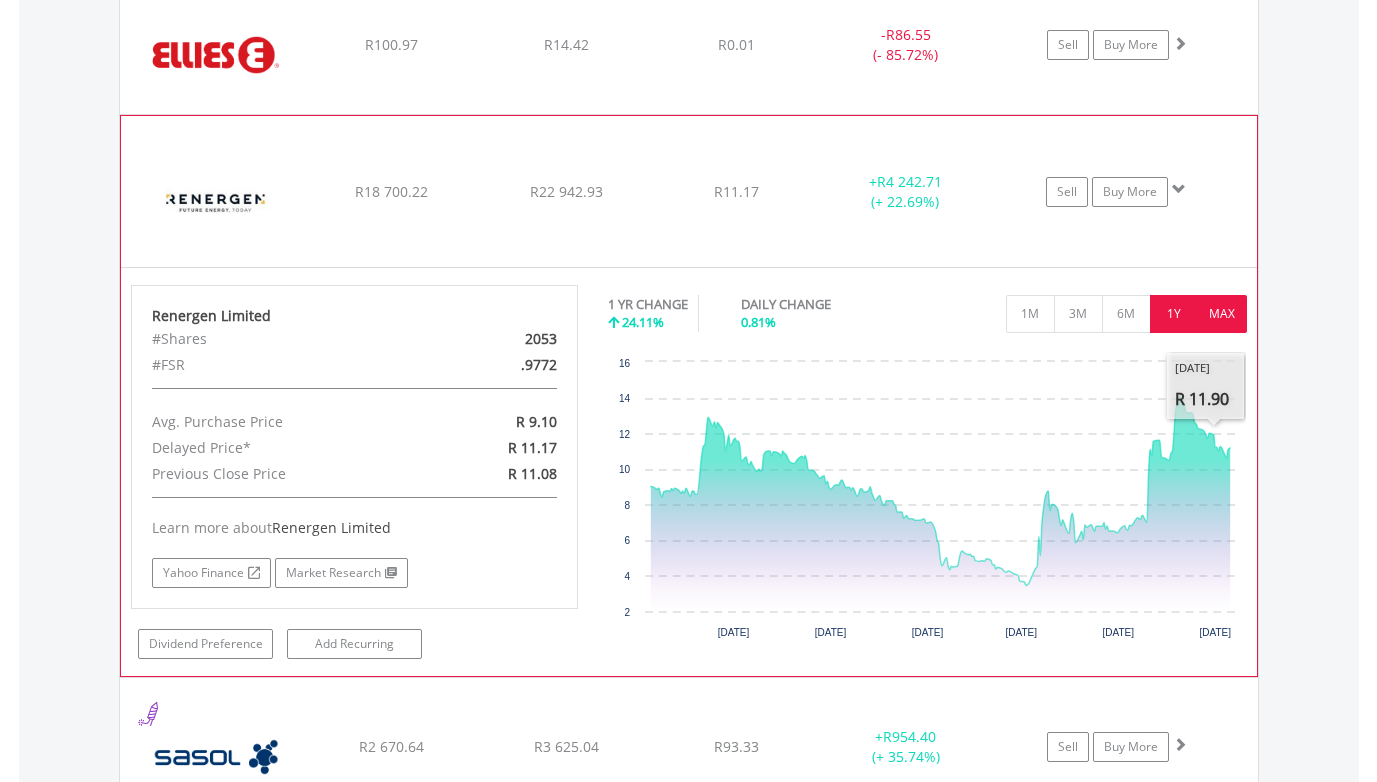 click on "MAX" at bounding box center [1222, 314] 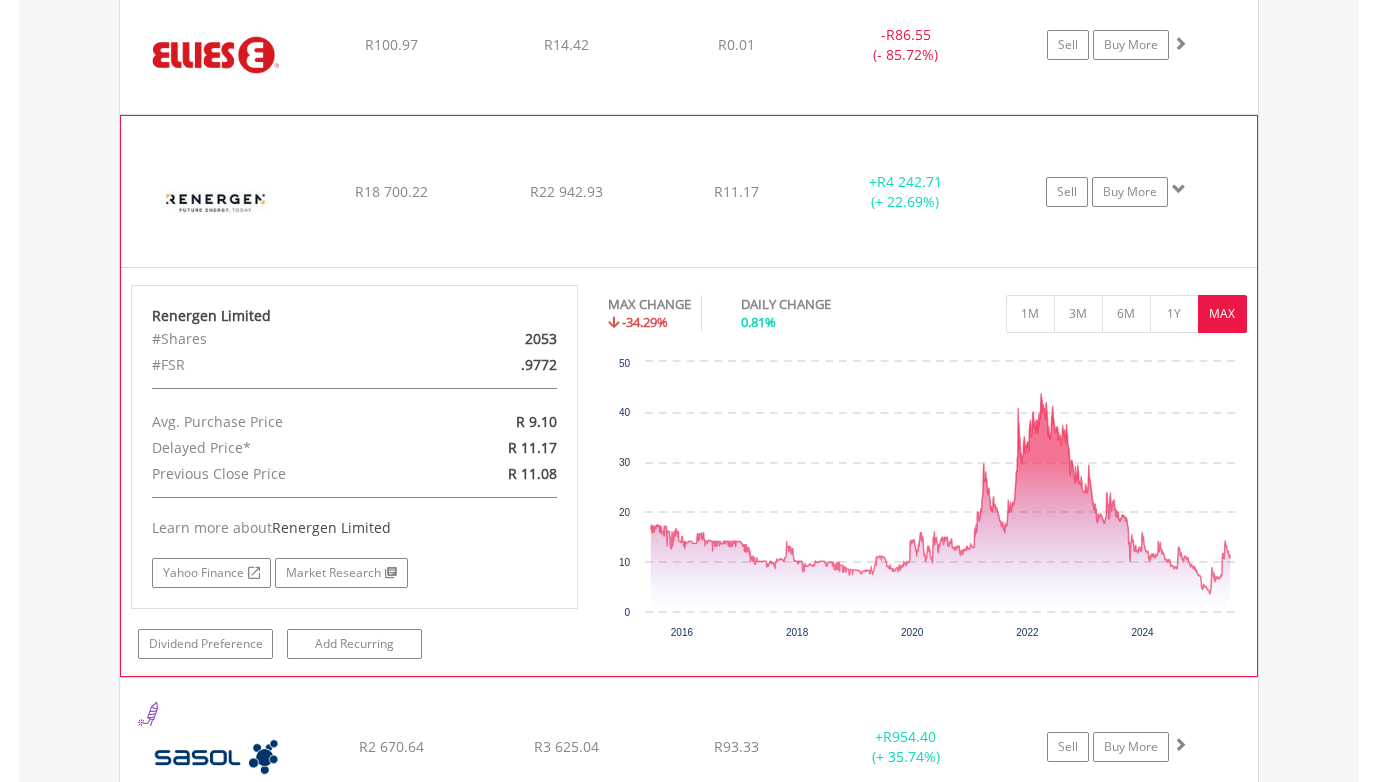 click on "+  R4 242.71 (+ 22.69%)" at bounding box center [906, -233] 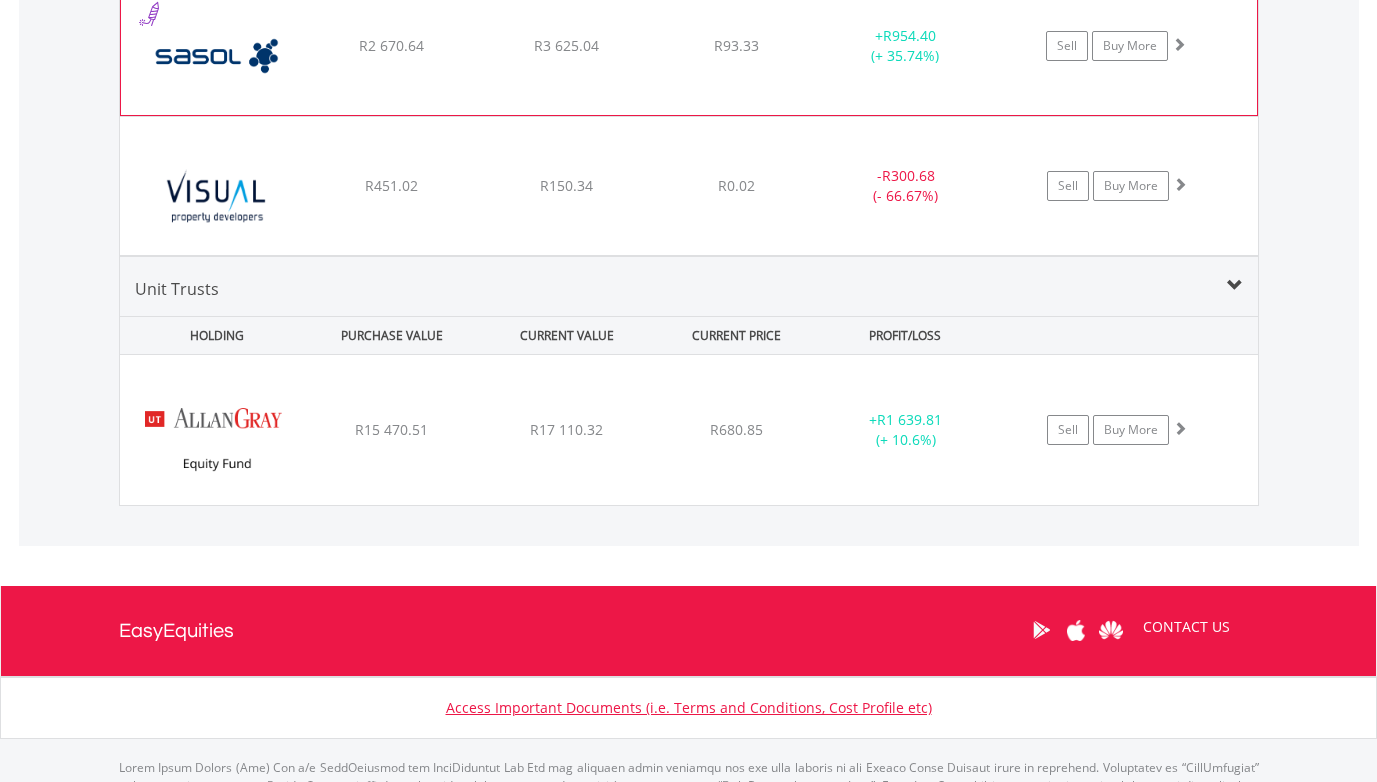 scroll, scrollTop: 2223, scrollLeft: 0, axis: vertical 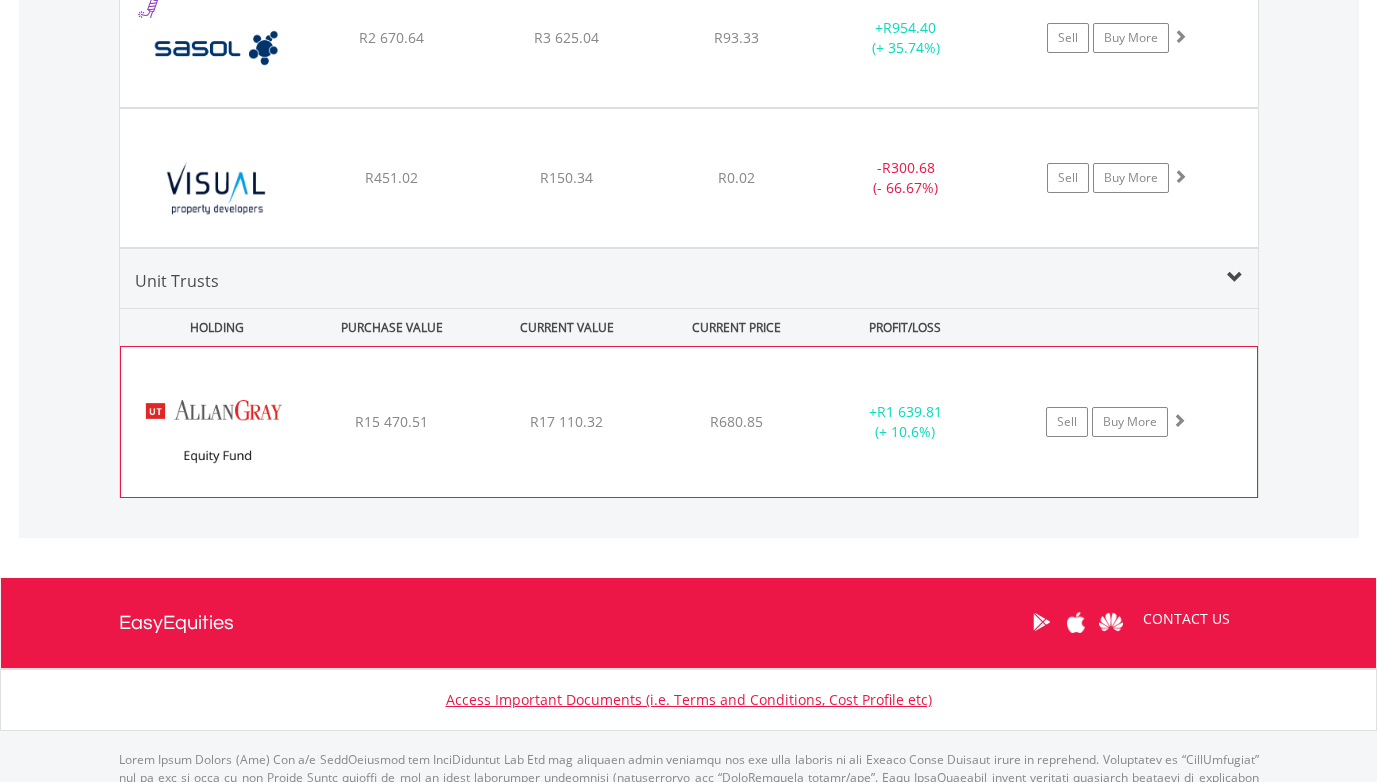 click on "R680.85" at bounding box center [736, 422] 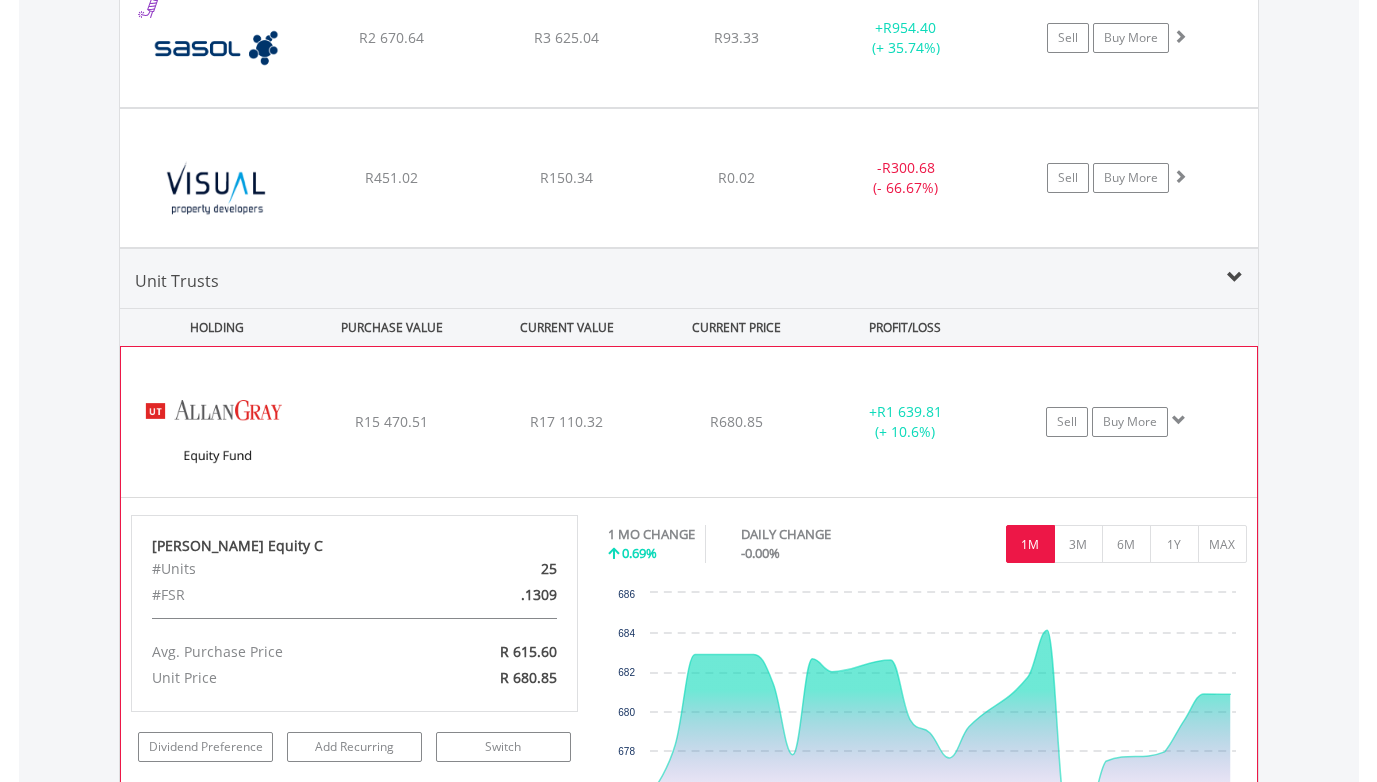 click on "R680.85" at bounding box center [736, 422] 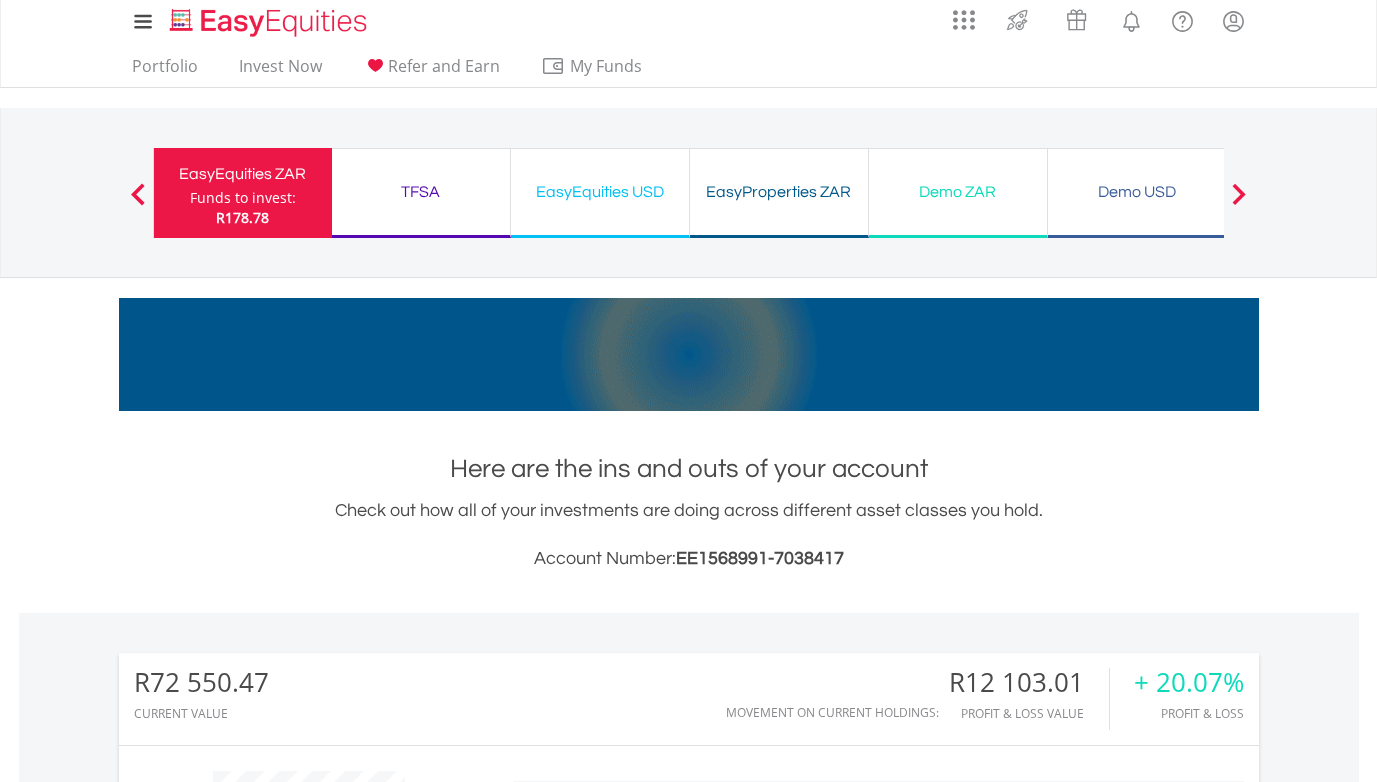 scroll, scrollTop: 0, scrollLeft: 0, axis: both 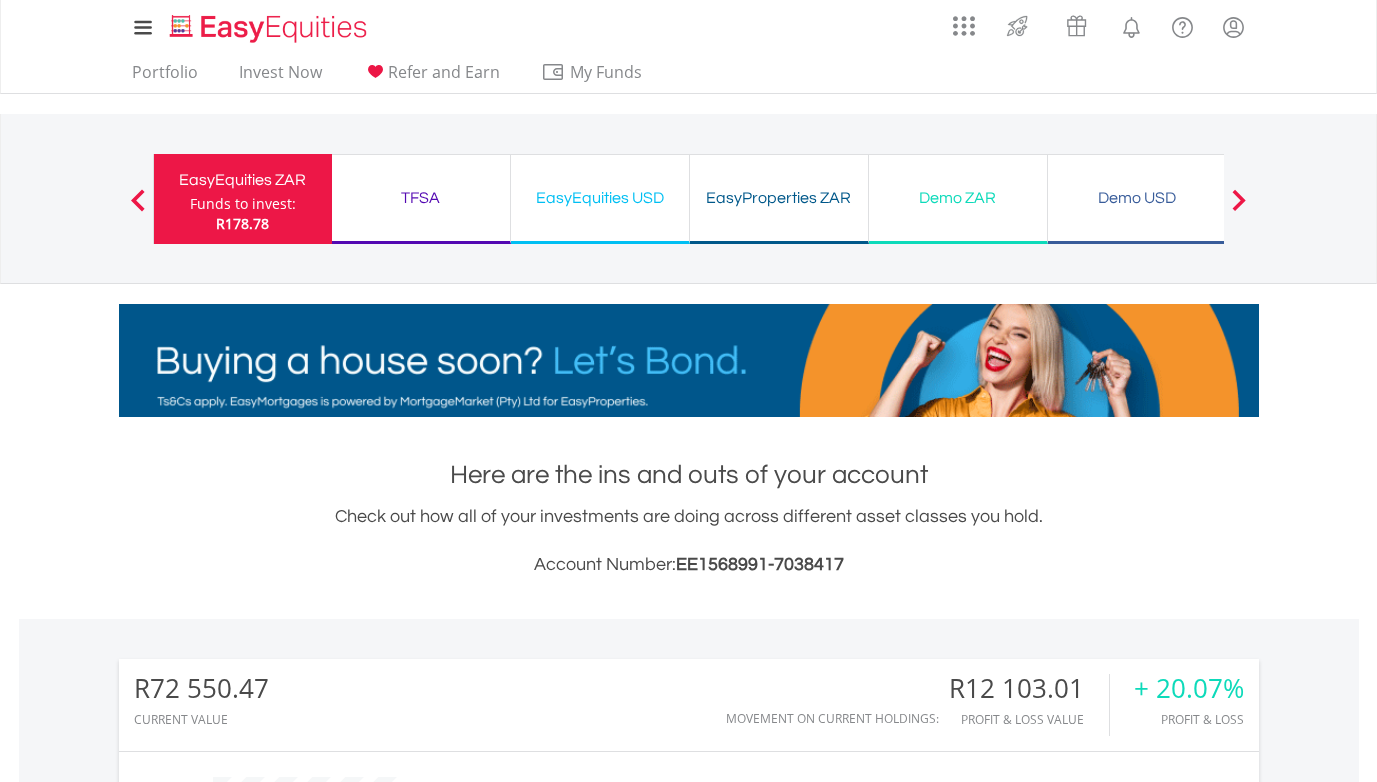 click on "TFSA" at bounding box center (421, 198) 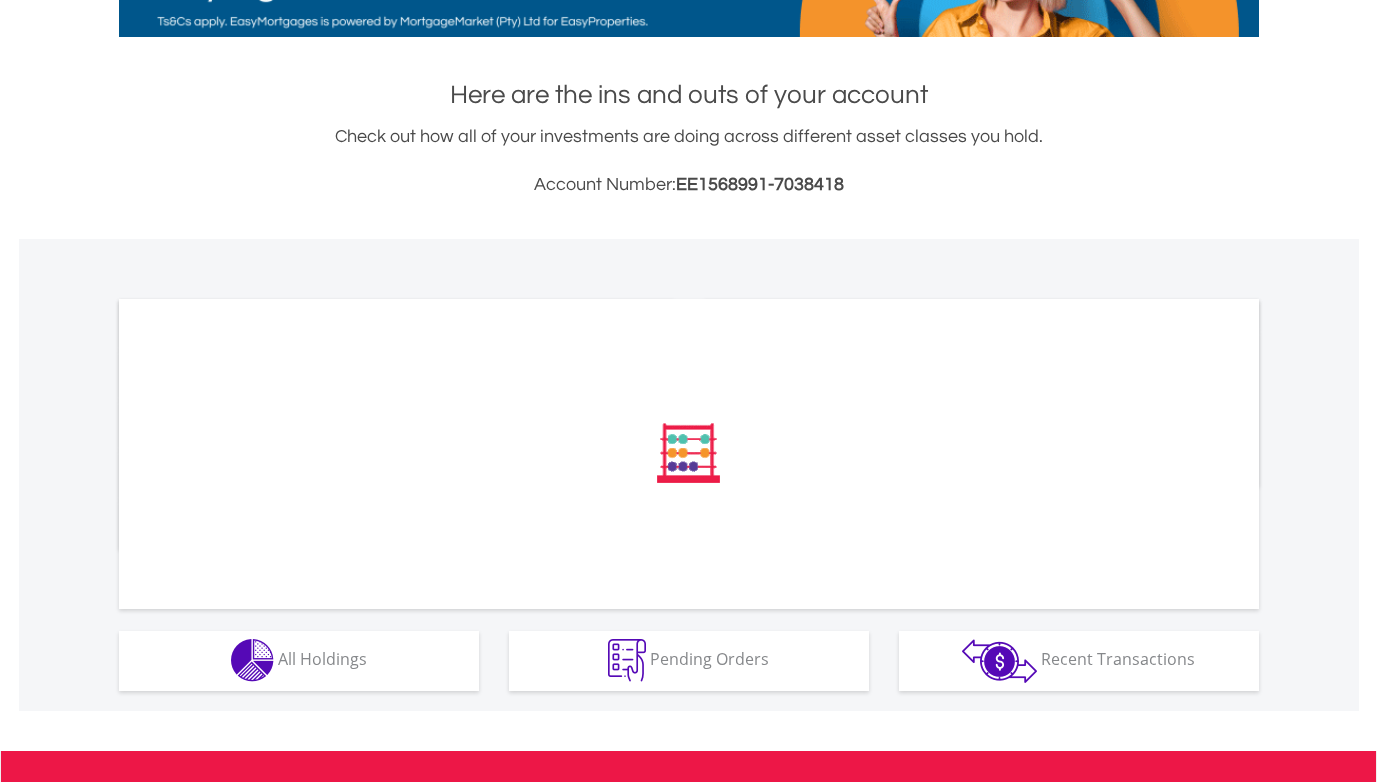 scroll, scrollTop: 500, scrollLeft: 0, axis: vertical 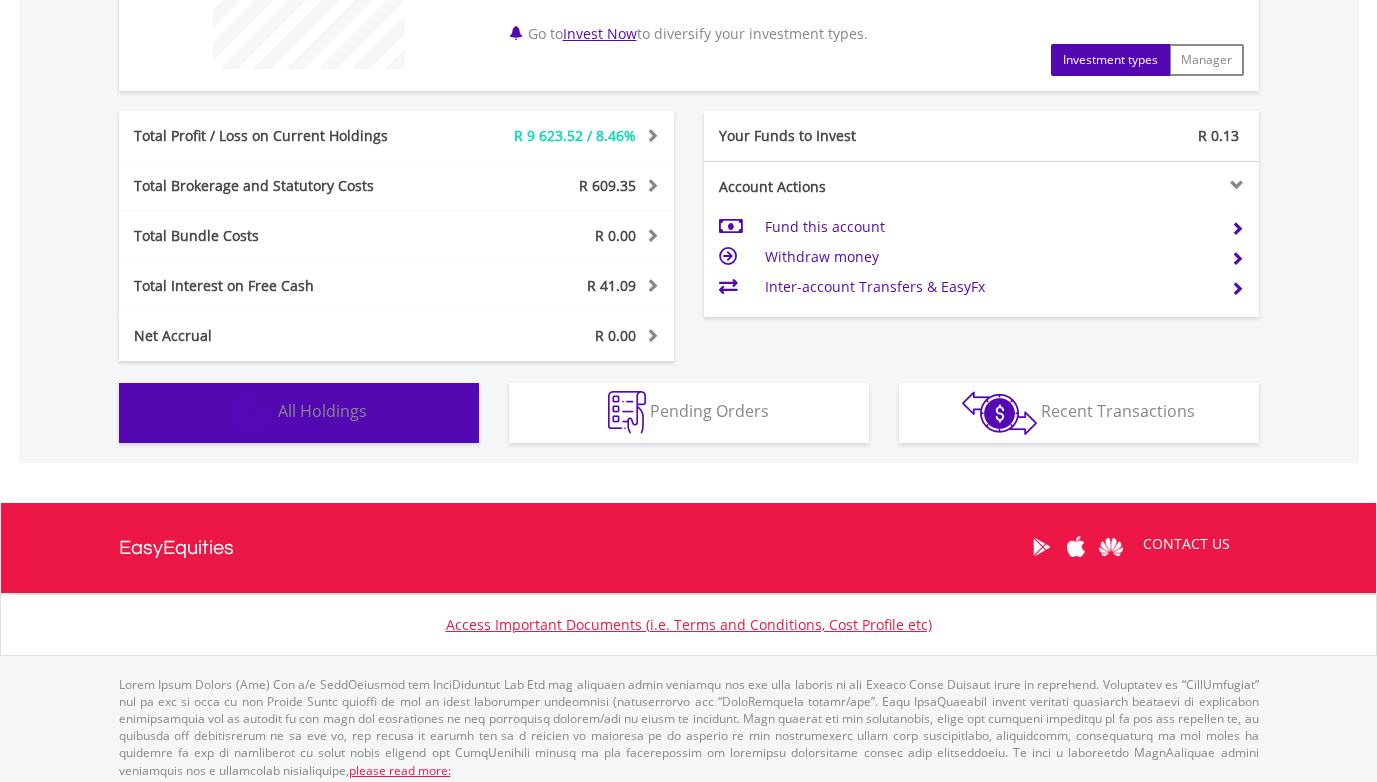 click on "Holdings
All Holdings" at bounding box center (299, 413) 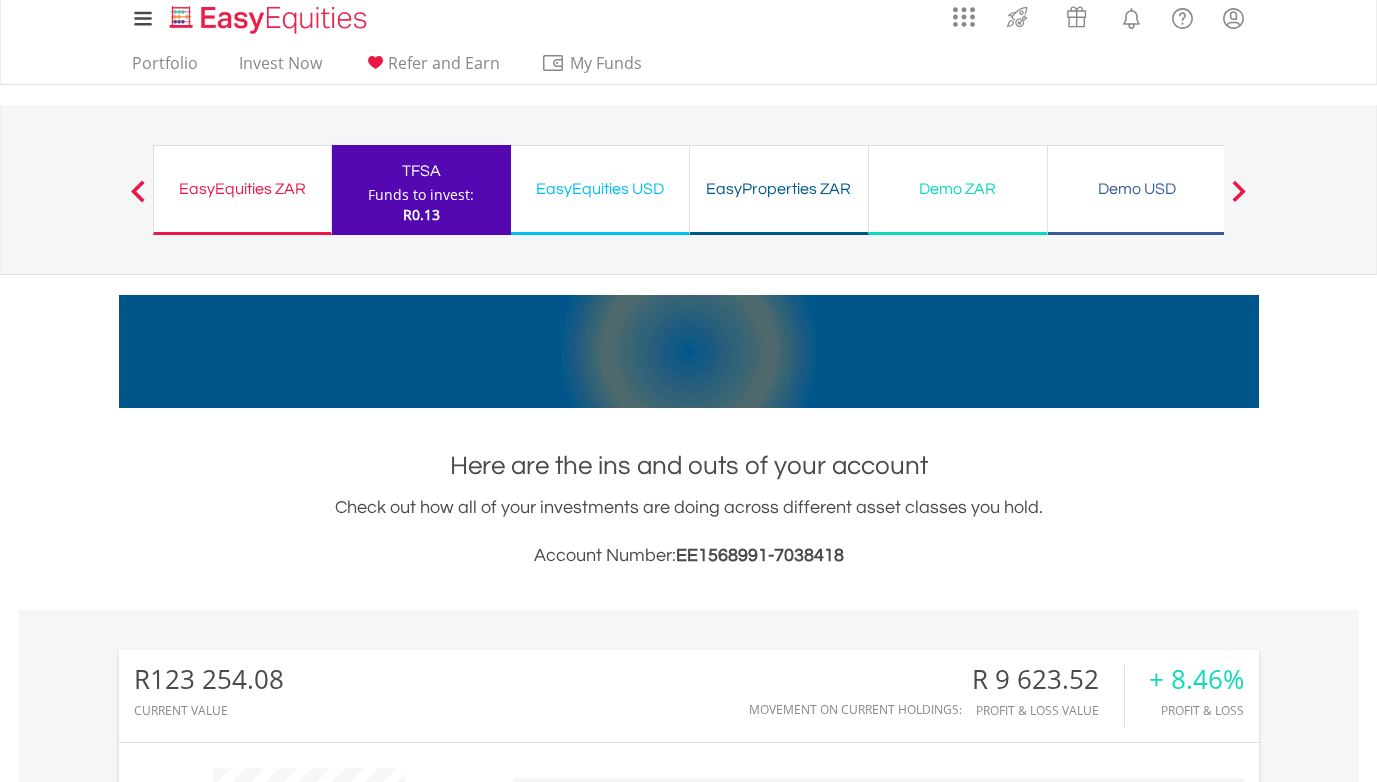 scroll, scrollTop: 0, scrollLeft: 0, axis: both 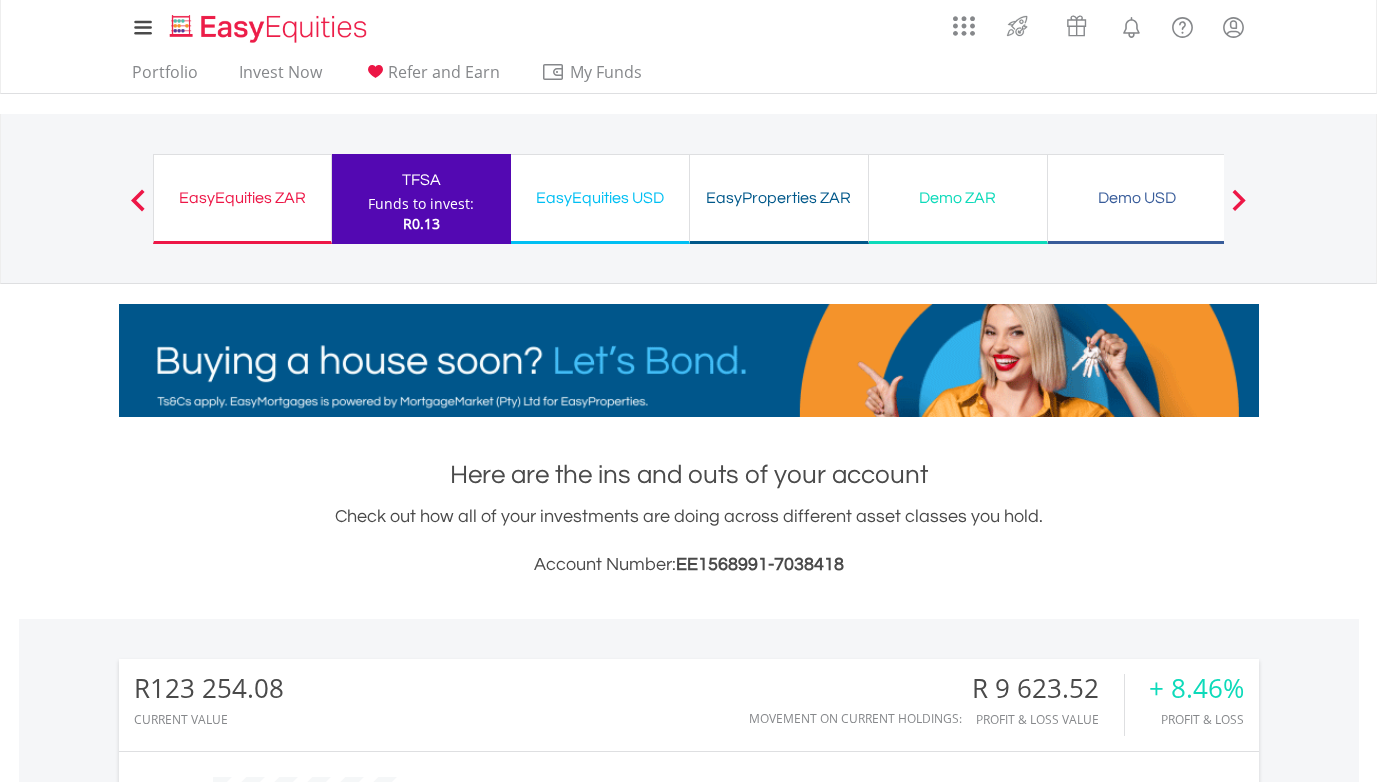 click on "EasyEquities USD
Funds to invest:
R0.13" at bounding box center [600, 199] 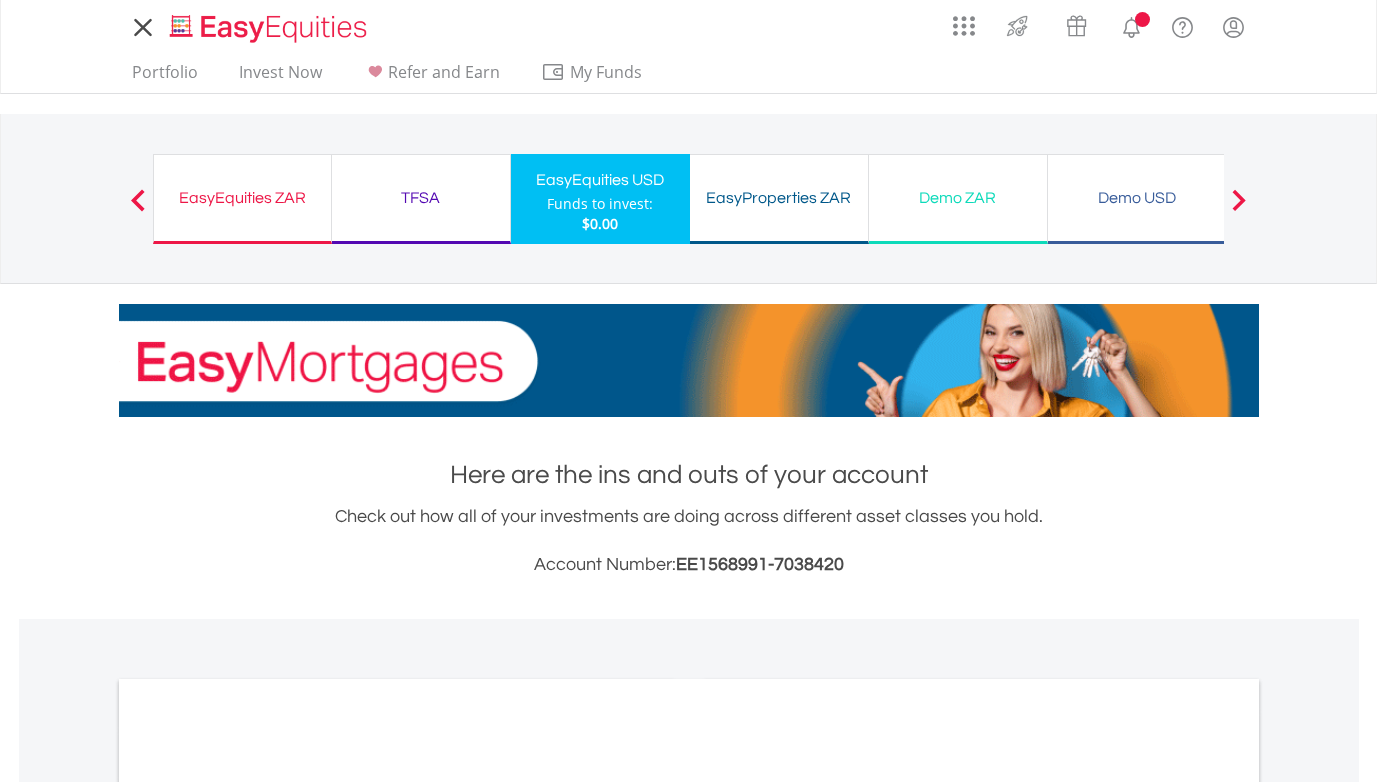 scroll, scrollTop: 0, scrollLeft: 0, axis: both 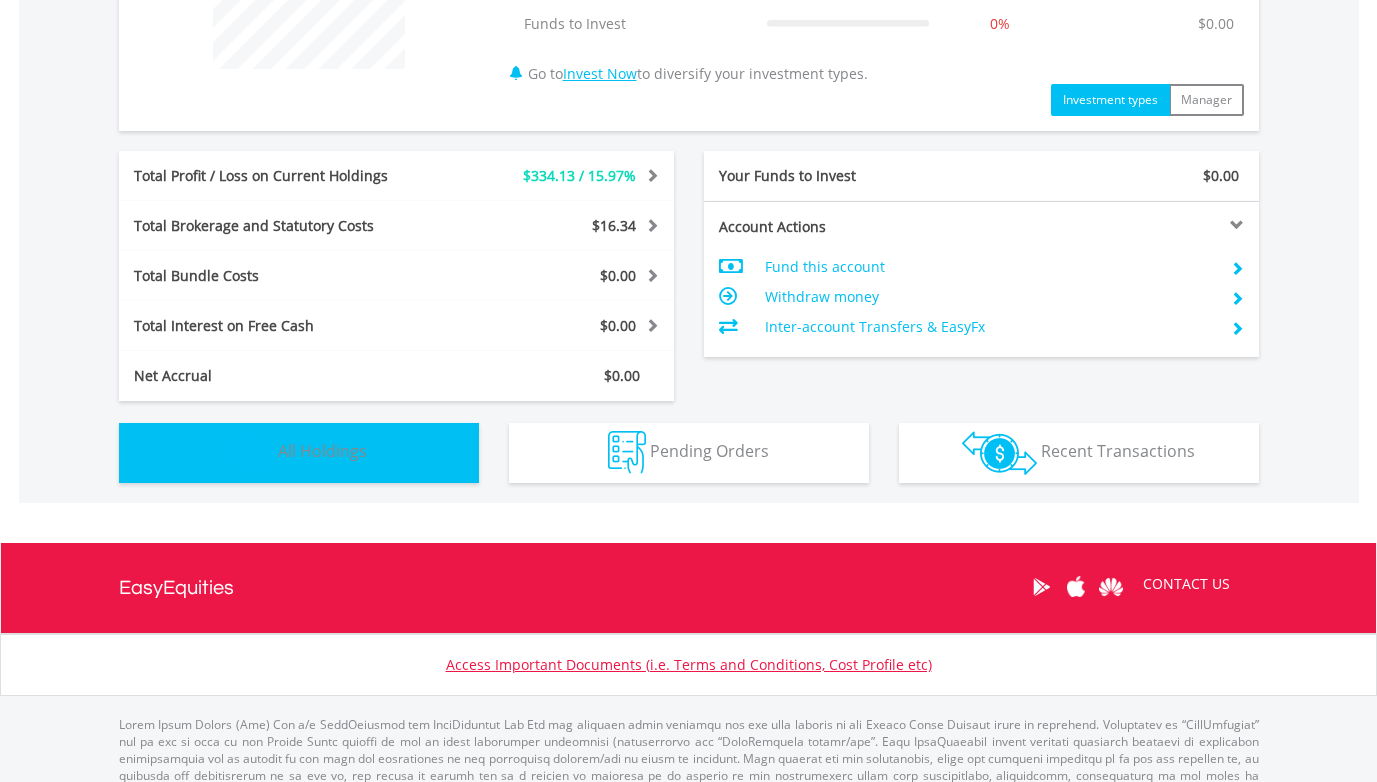 click on "Holdings
All Holdings" at bounding box center (299, 453) 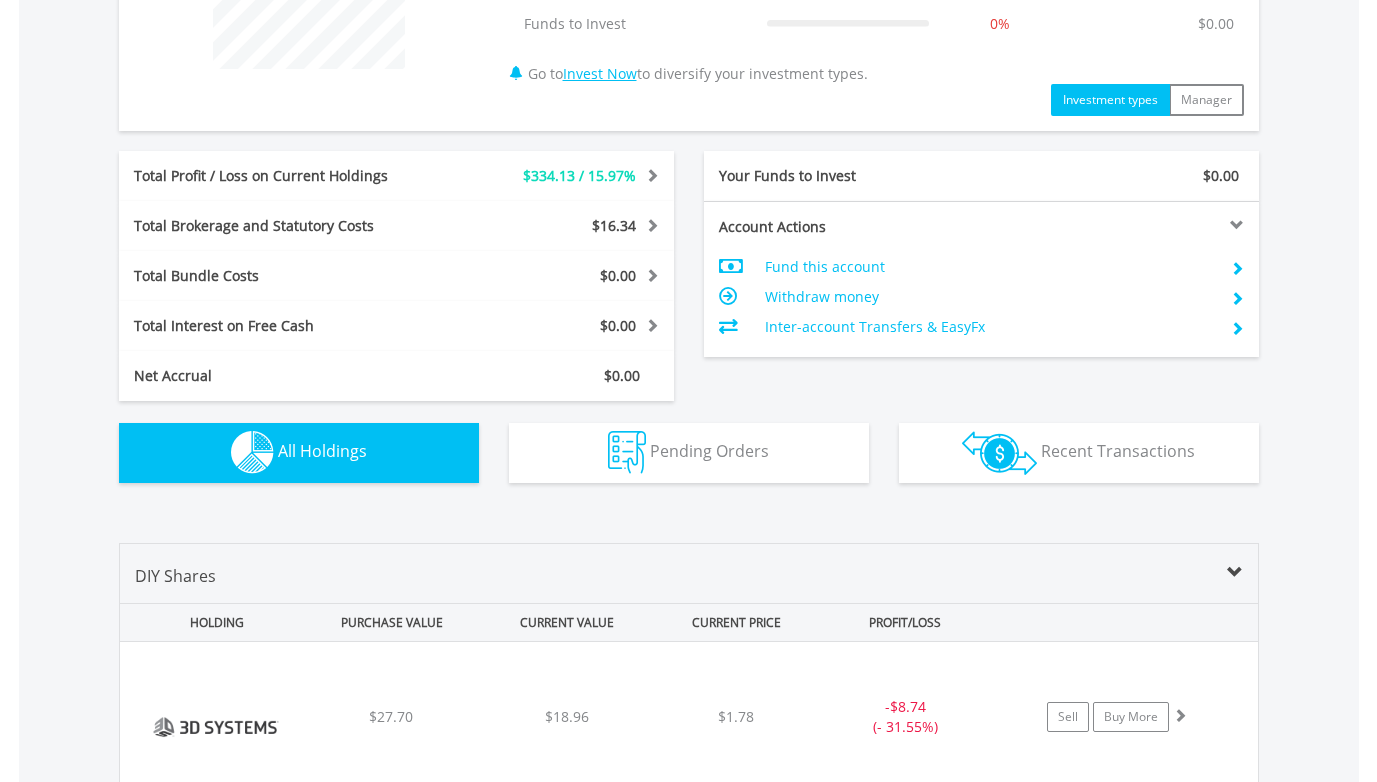 scroll, scrollTop: 1443, scrollLeft: 0, axis: vertical 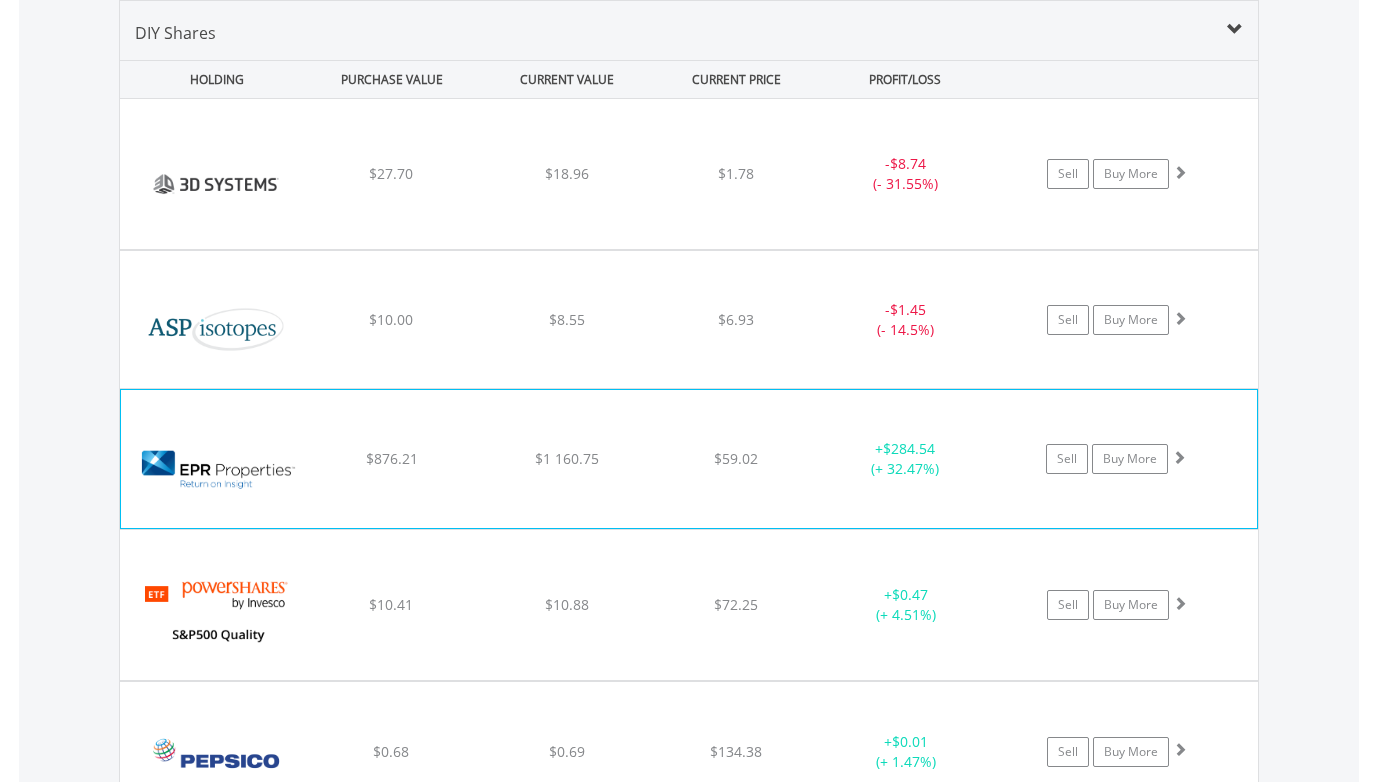 click on "$1 160.75" at bounding box center [566, 174] 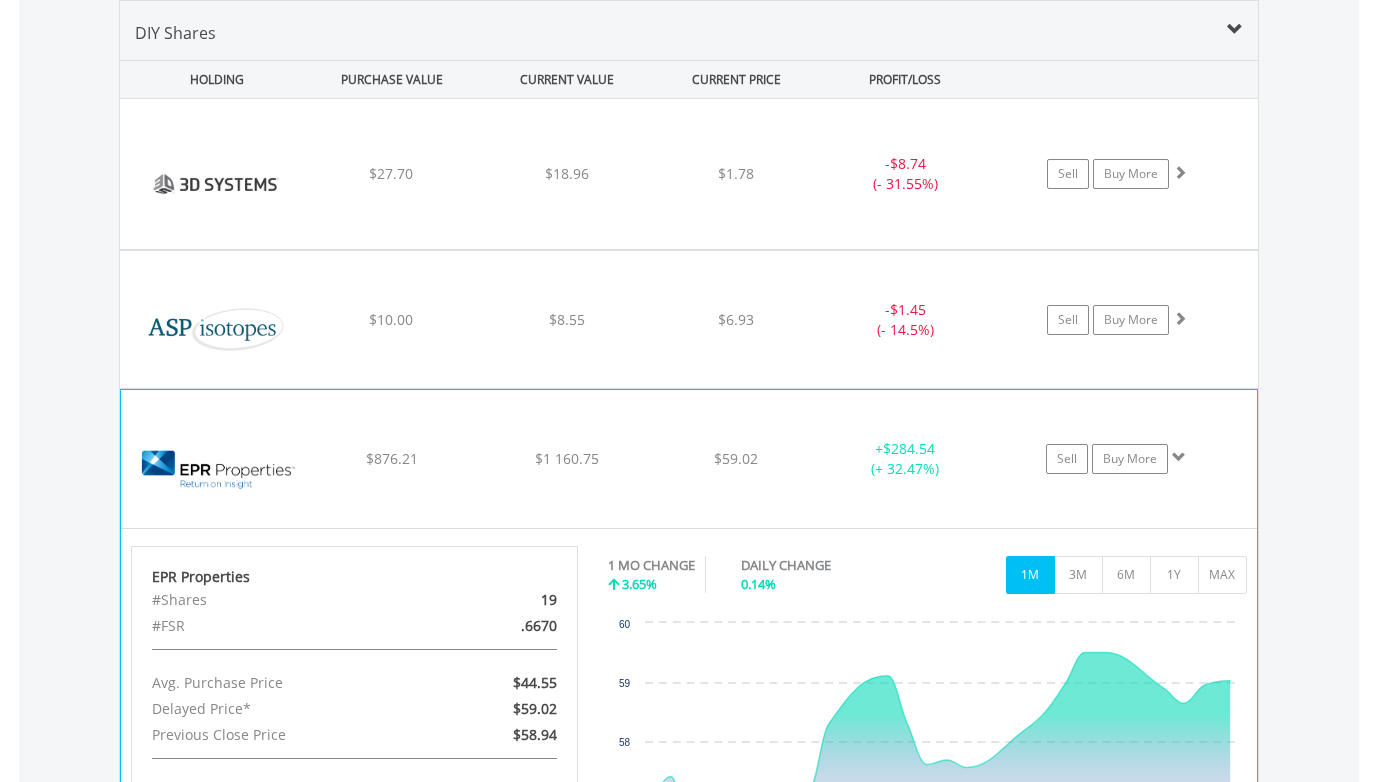 click on "$1 160.75" at bounding box center (566, 174) 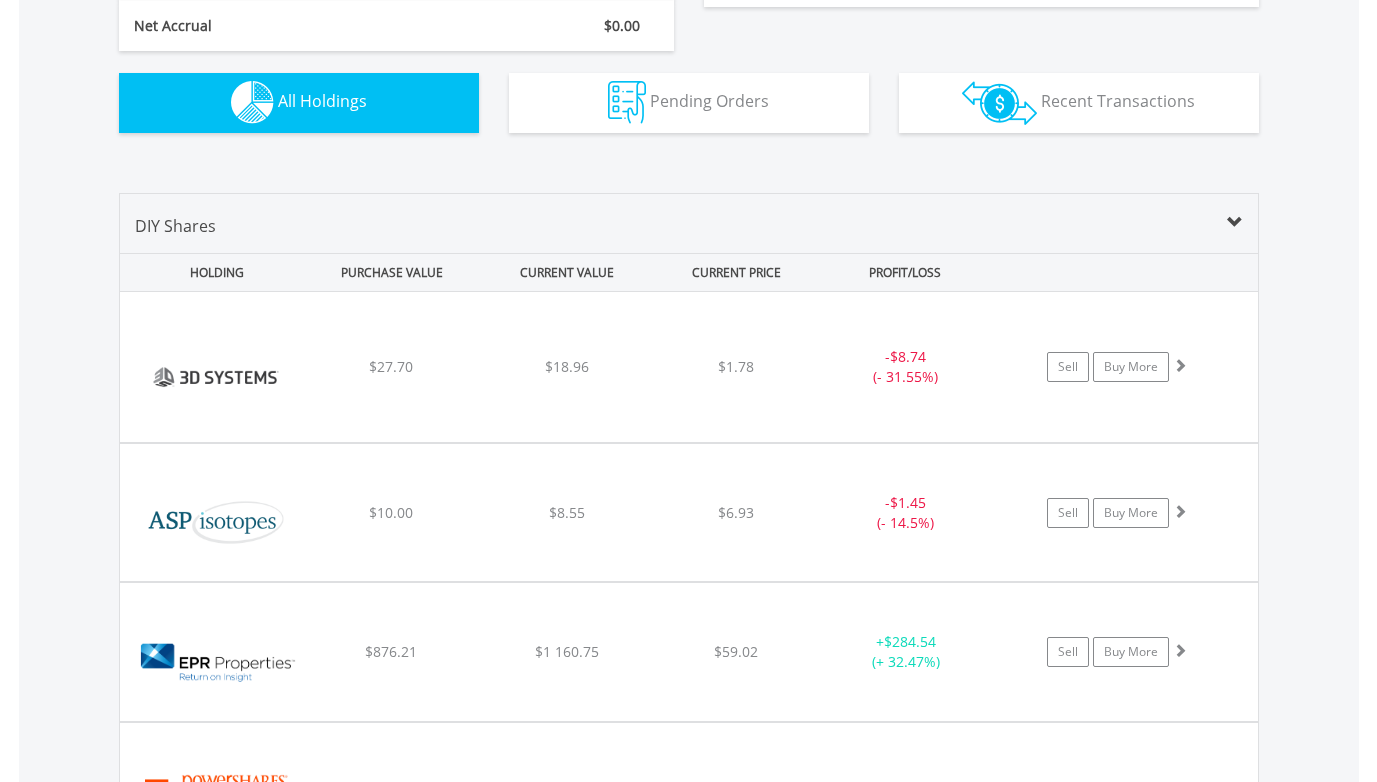 scroll, scrollTop: 1243, scrollLeft: 0, axis: vertical 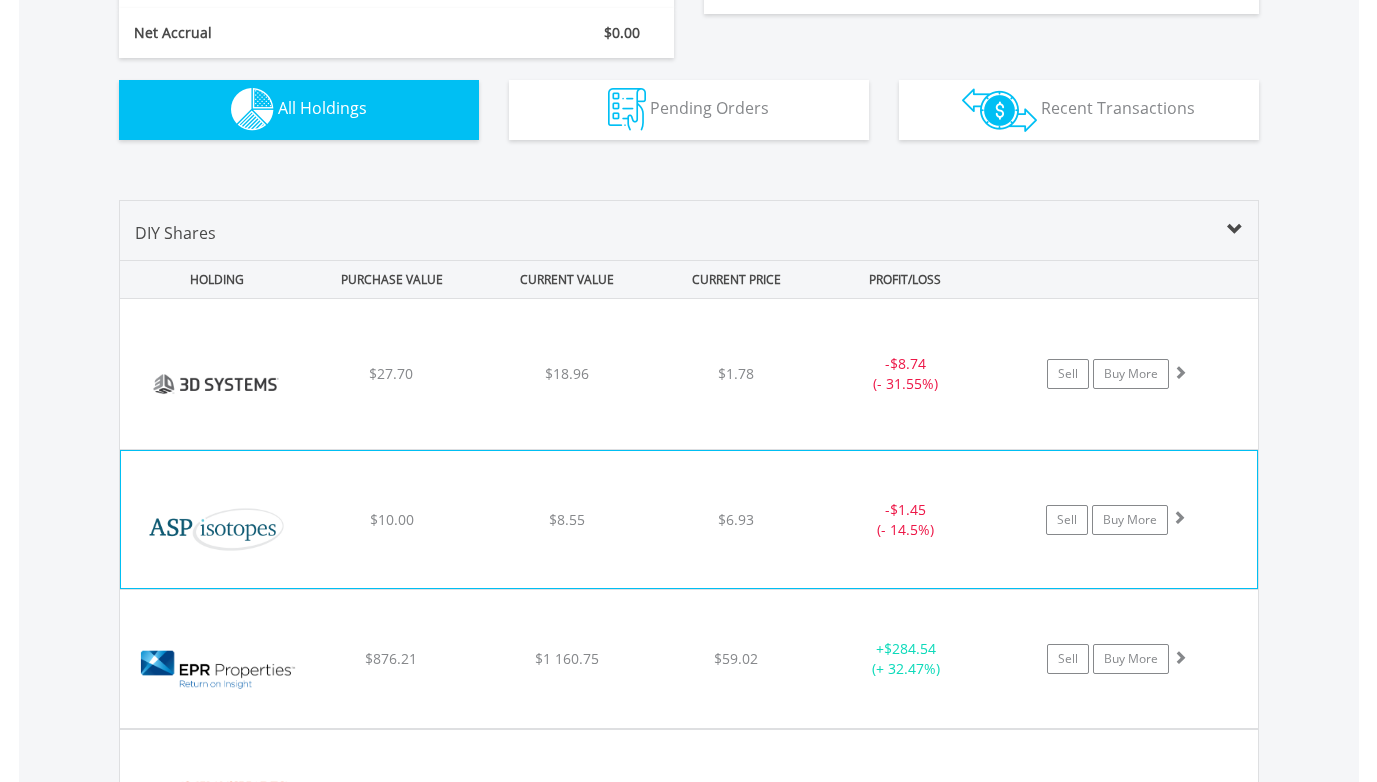 click on "$6.93" at bounding box center [736, 374] 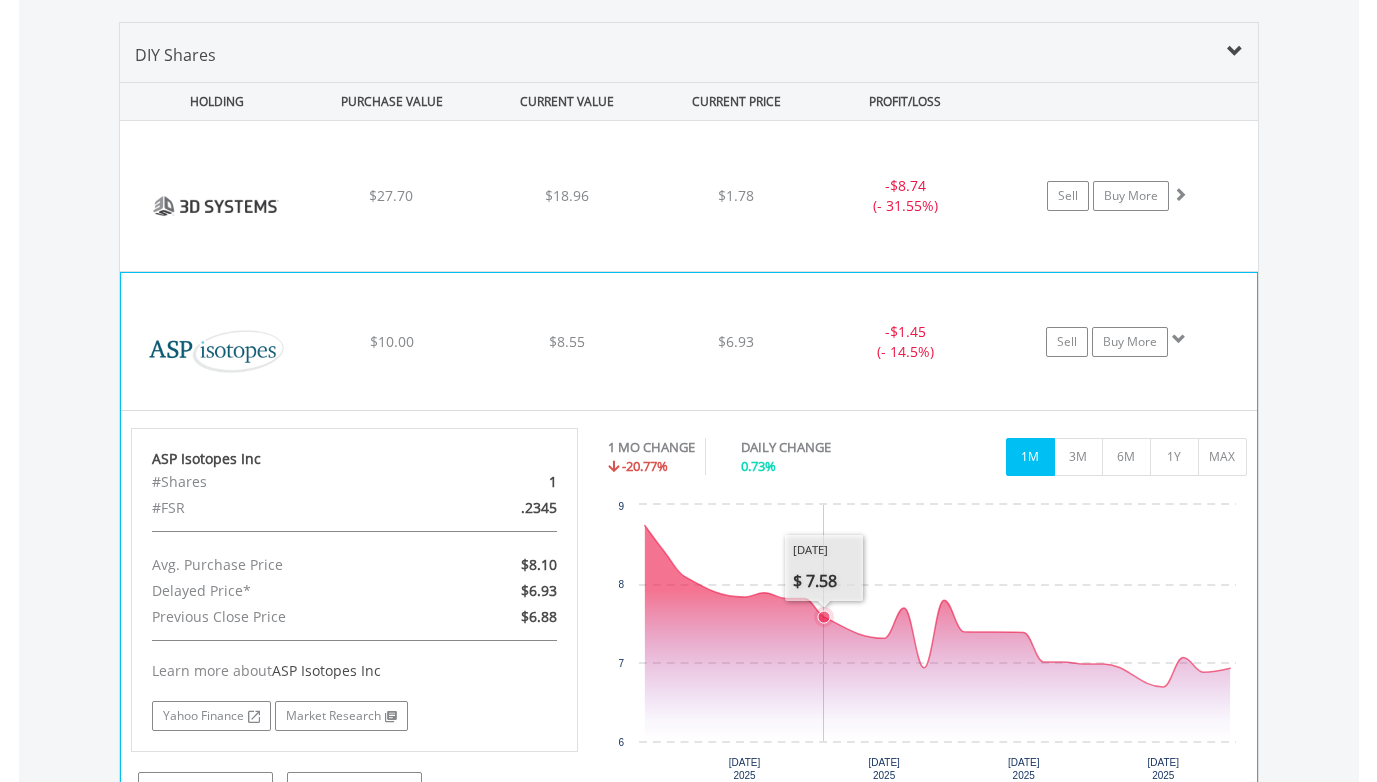 scroll, scrollTop: 1643, scrollLeft: 0, axis: vertical 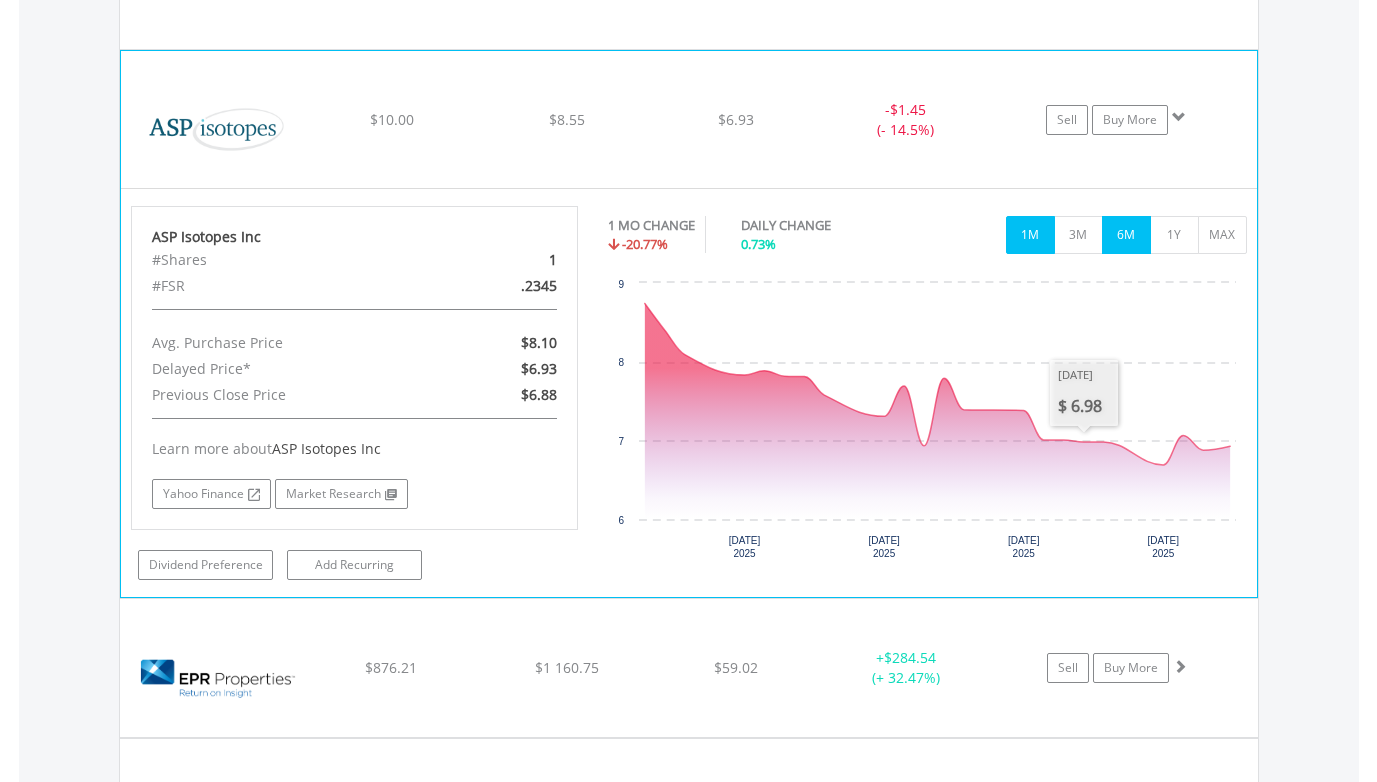 click on "6M" at bounding box center (1126, 235) 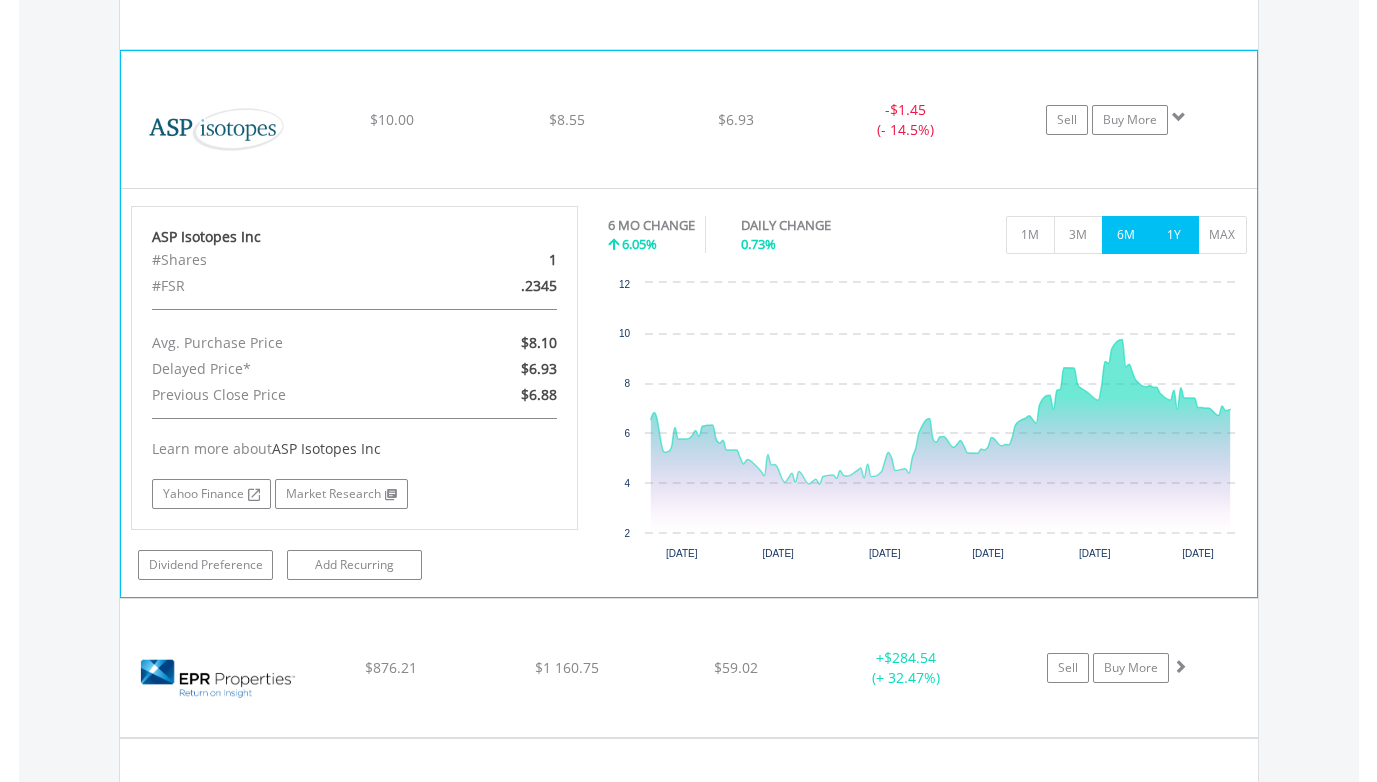 click on "1Y" at bounding box center (1174, 235) 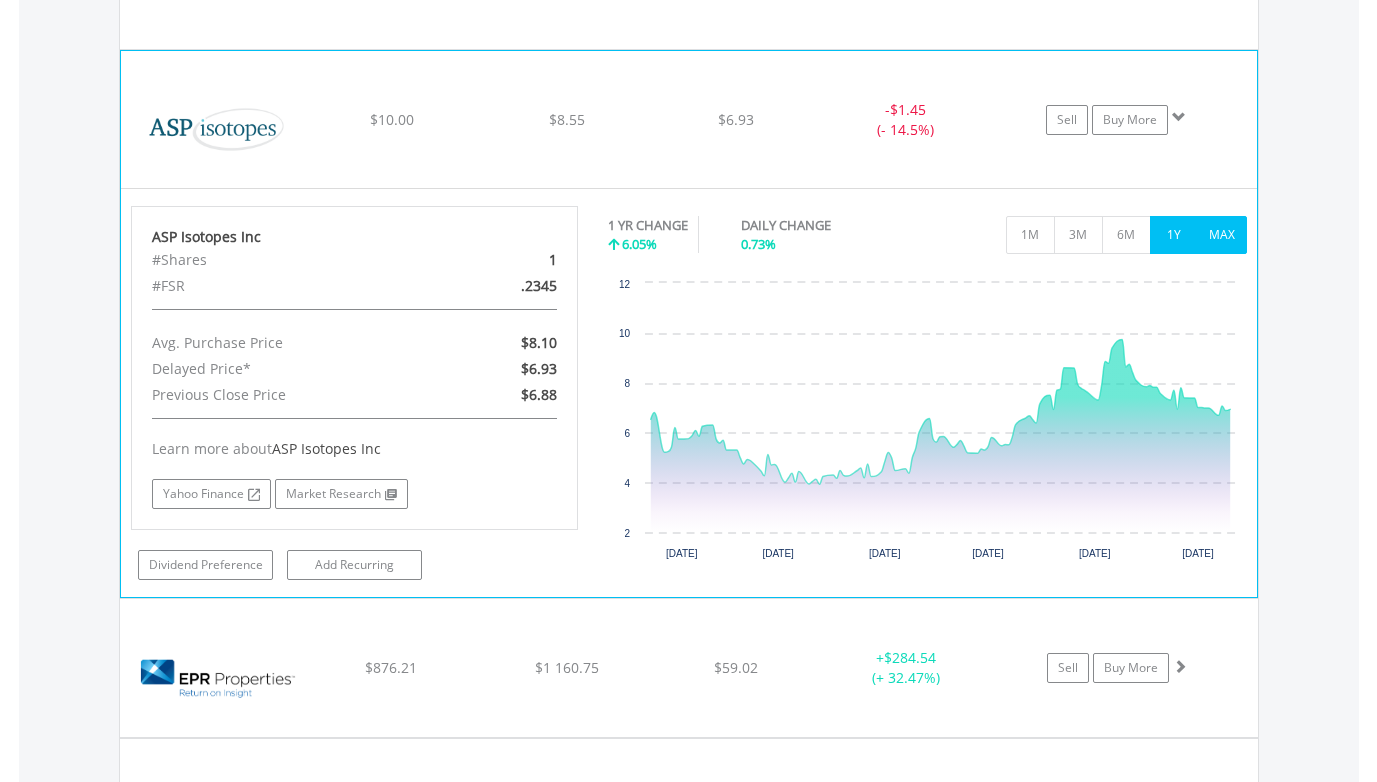 click on "MAX" at bounding box center (1222, 235) 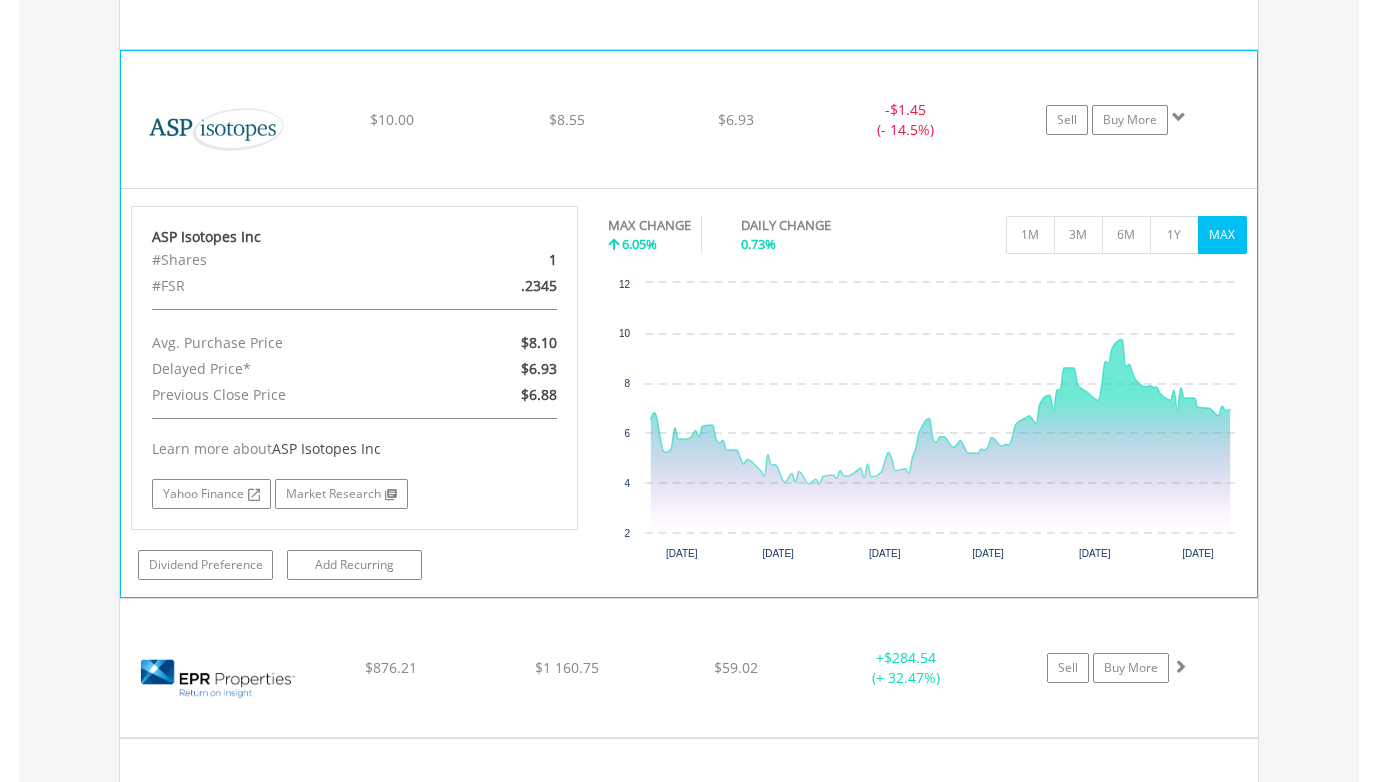 click on "﻿
ASP Isotopes Inc
$10.00
$8.55
$6.93
-  $1.45 (- 14.5%)
Sell
Buy More" at bounding box center (689, -26) 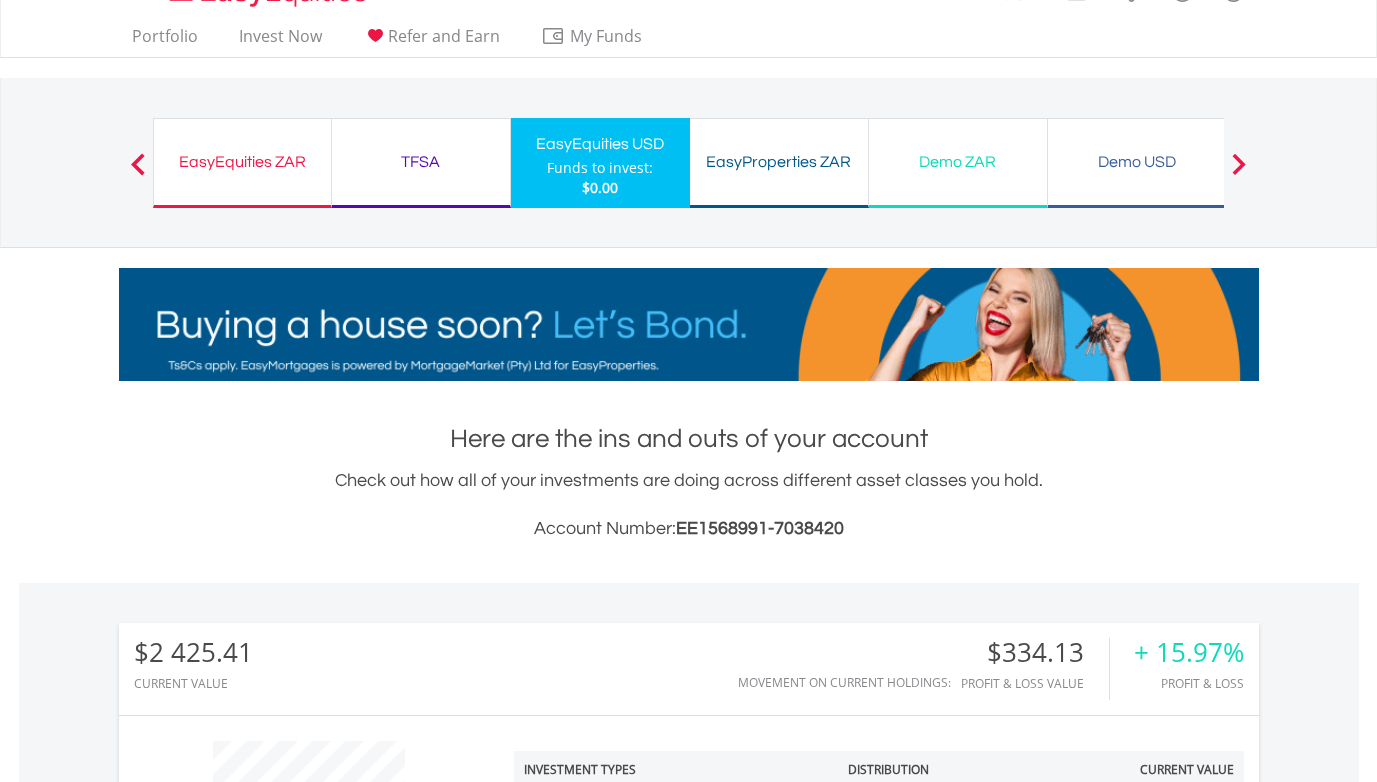 scroll, scrollTop: 0, scrollLeft: 0, axis: both 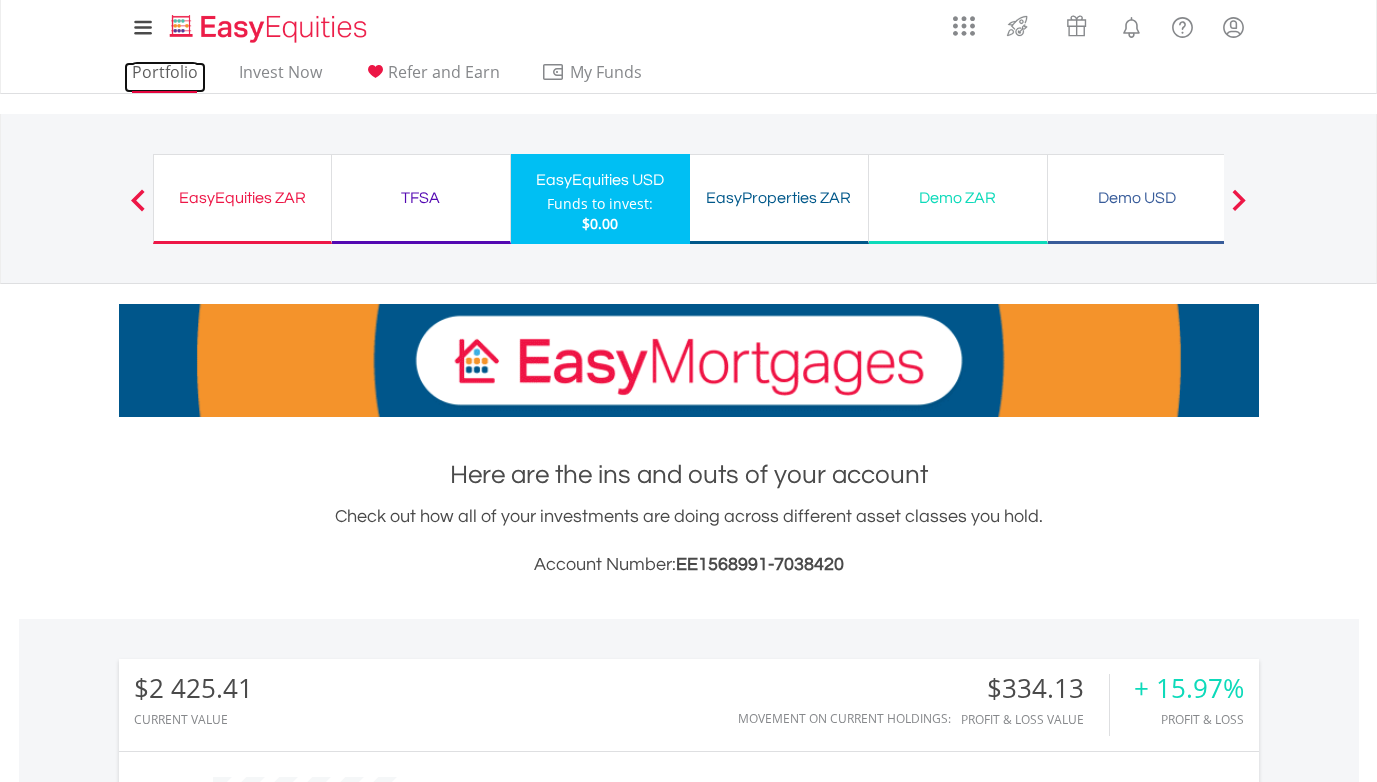 click on "Portfolio" at bounding box center [165, 77] 